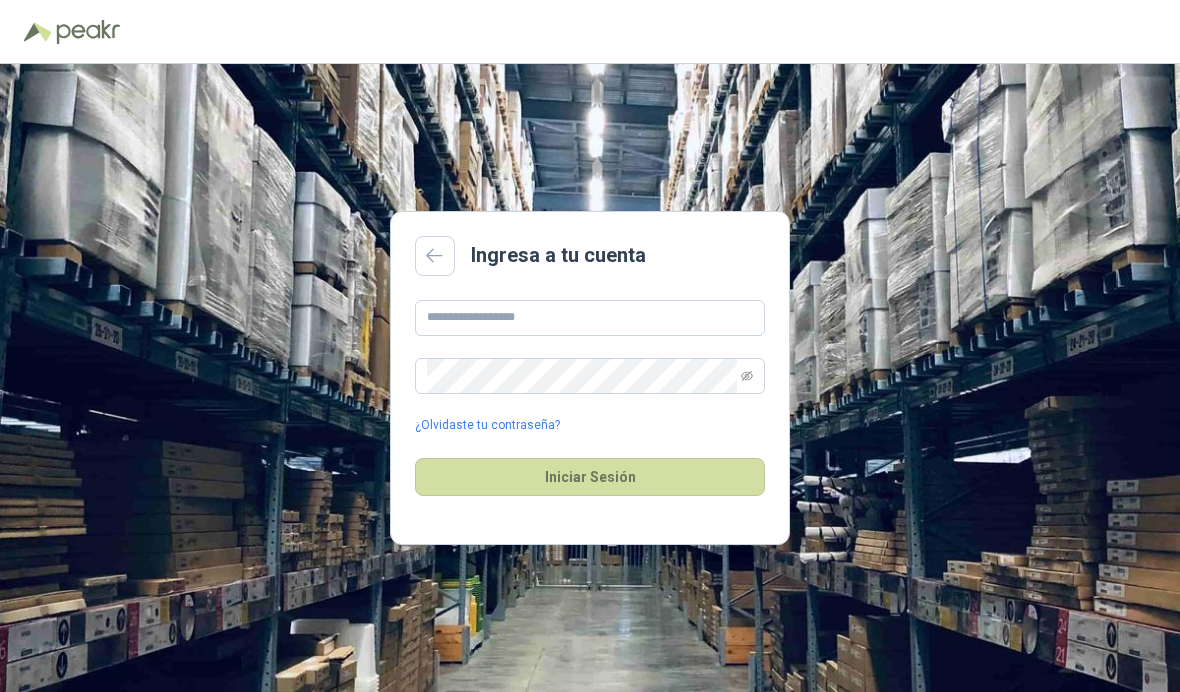 scroll, scrollTop: 0, scrollLeft: 0, axis: both 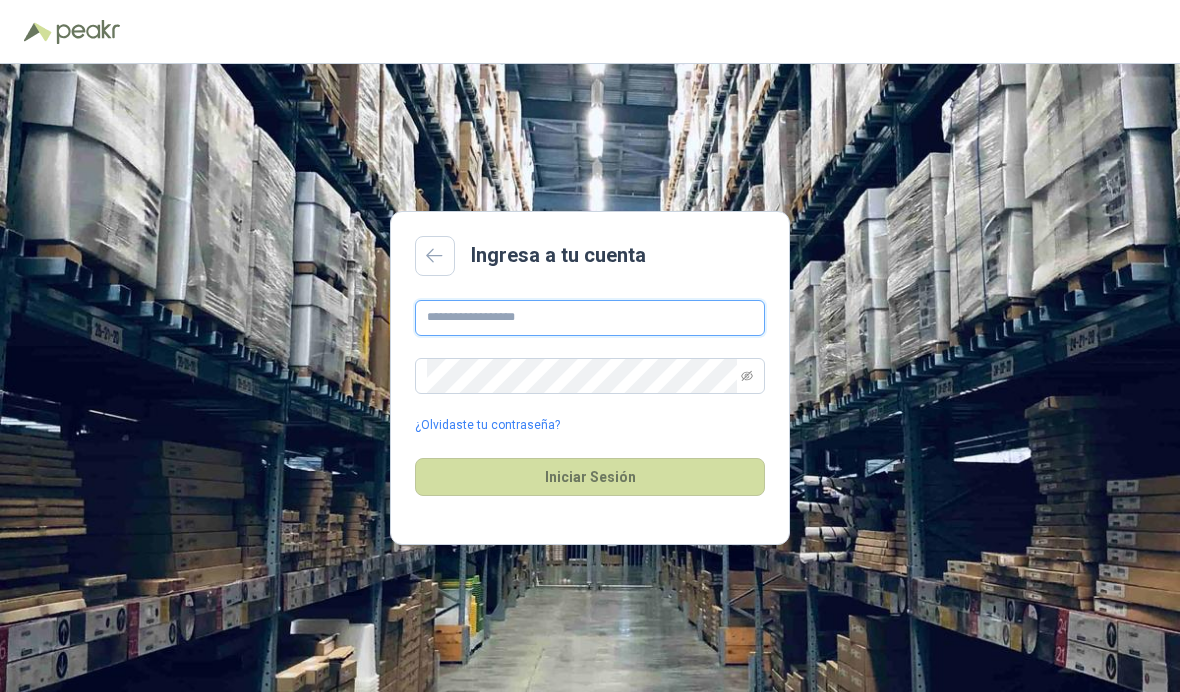 click at bounding box center (590, 318) 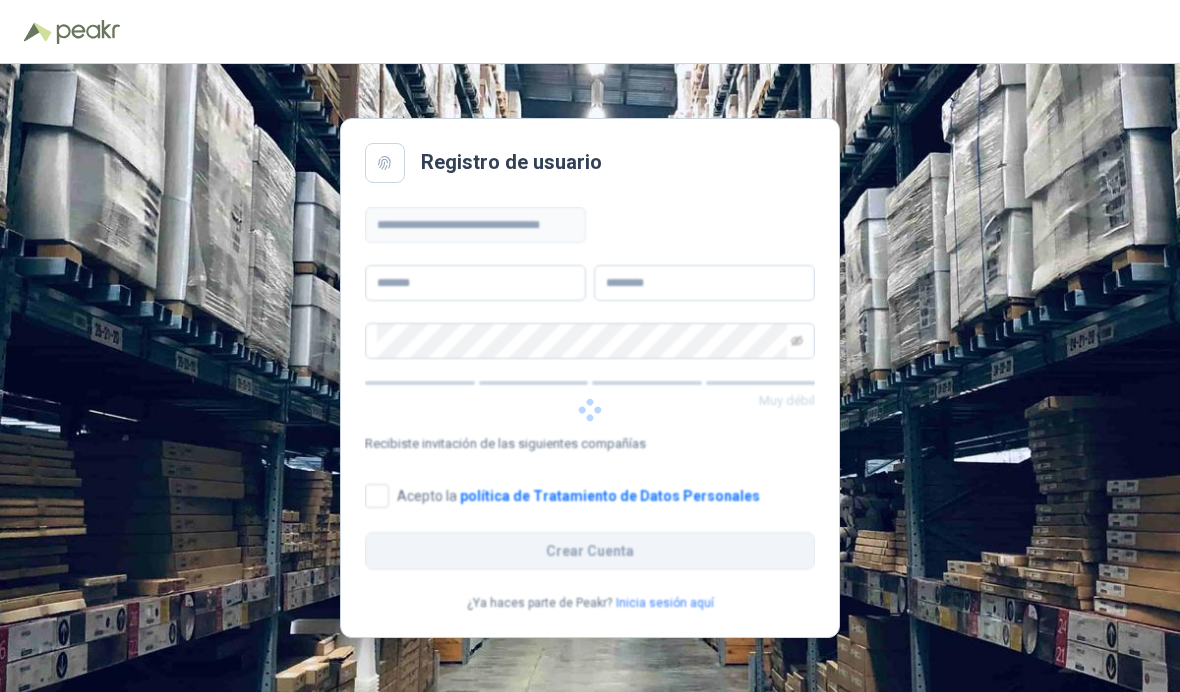scroll, scrollTop: 0, scrollLeft: 0, axis: both 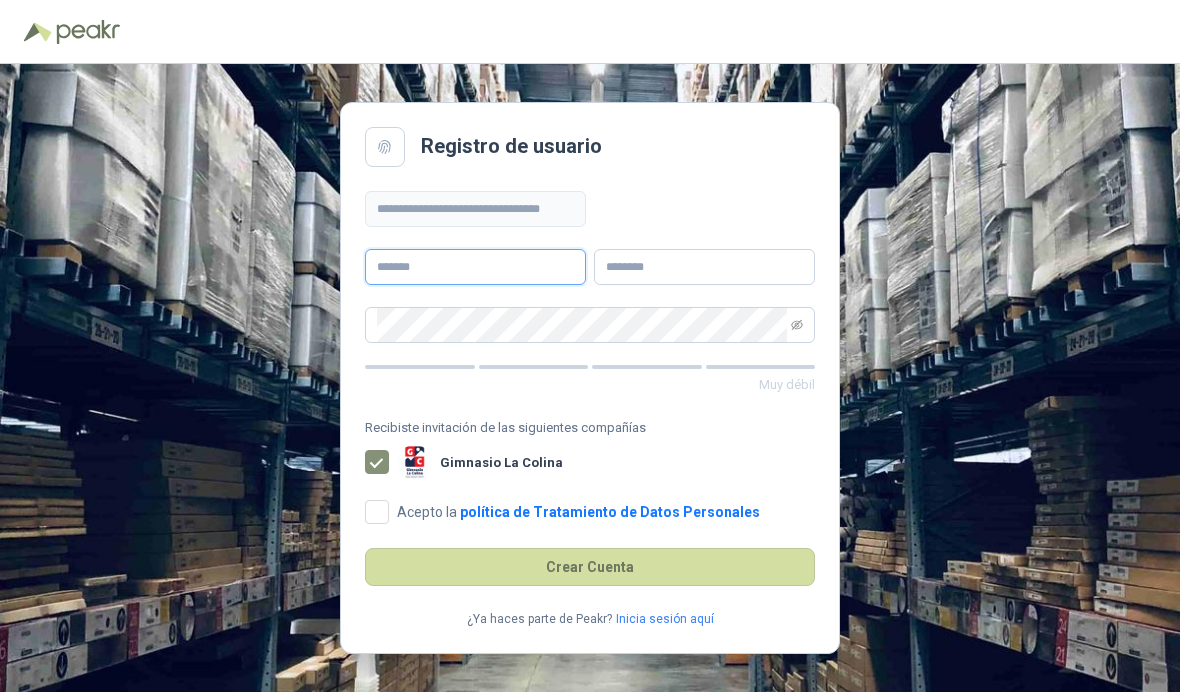 click at bounding box center (475, 267) 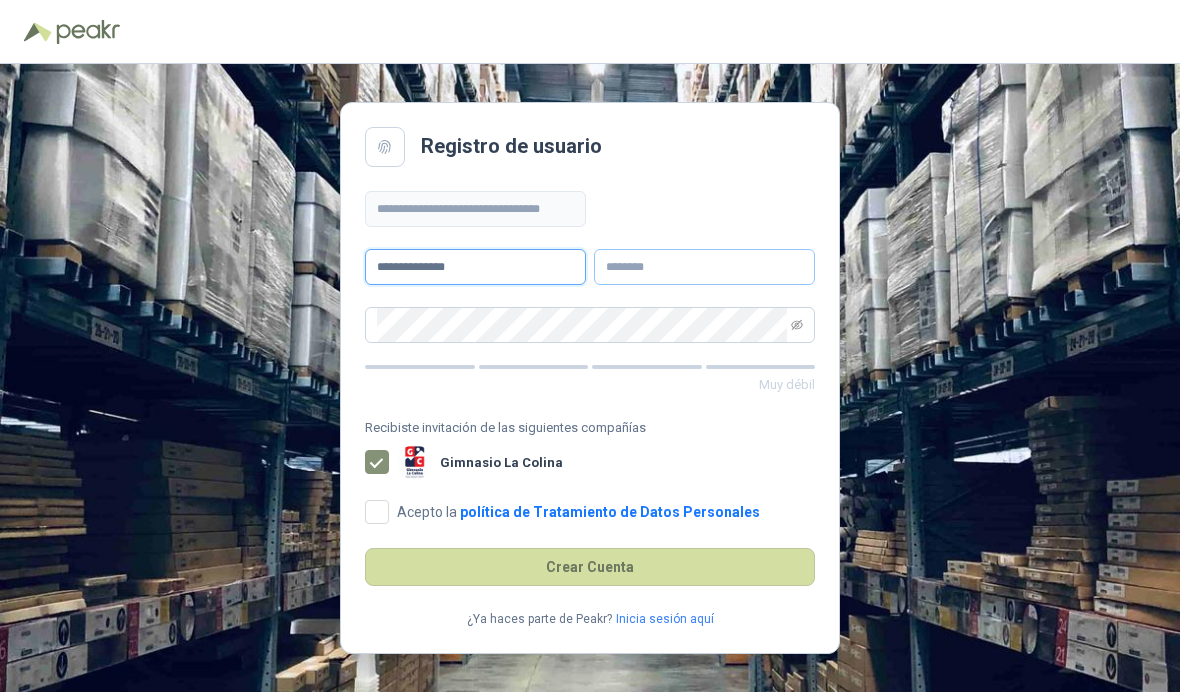 type on "**********" 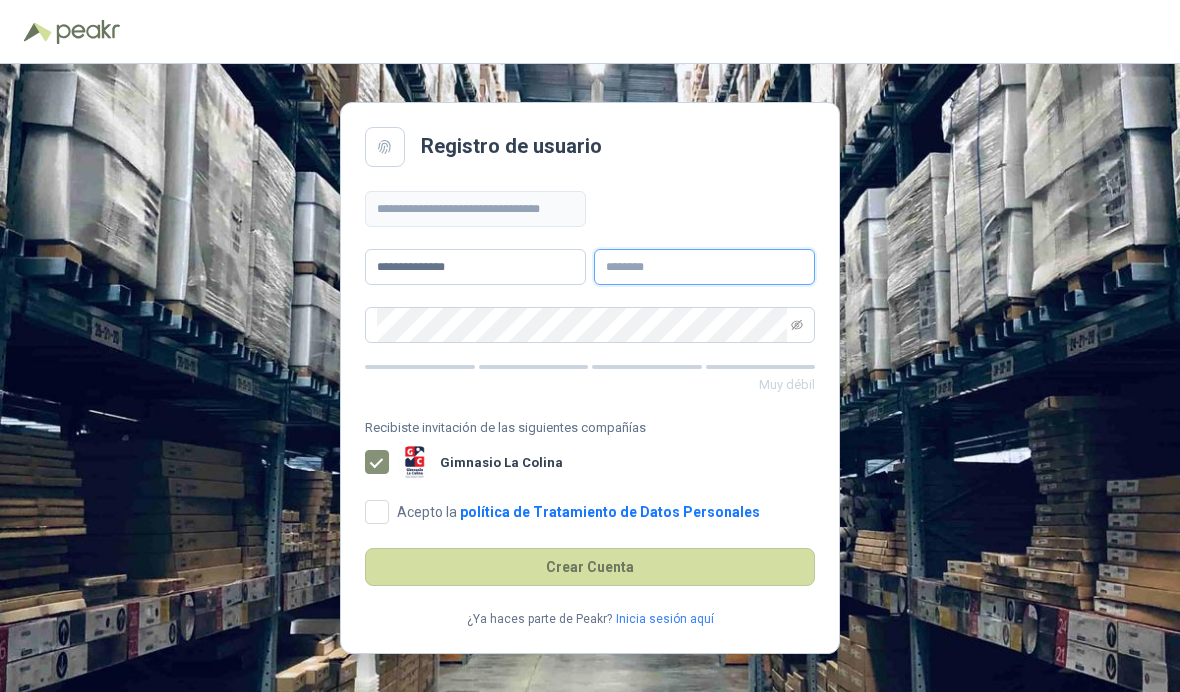 click at bounding box center (704, 267) 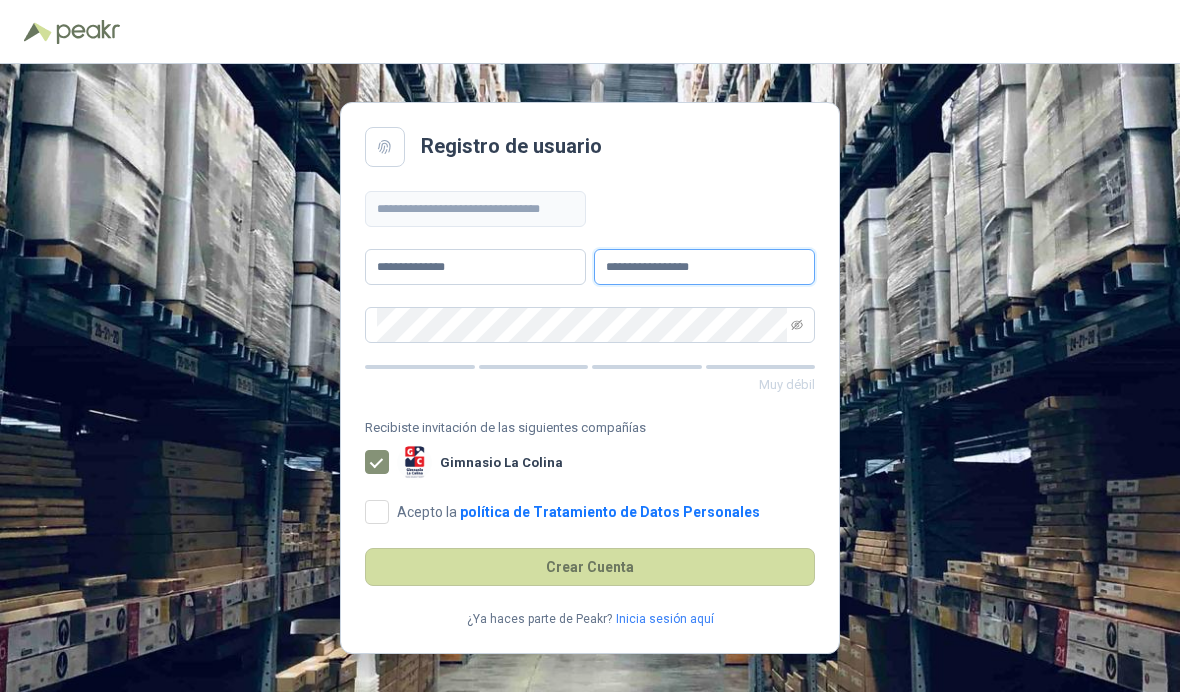type on "**********" 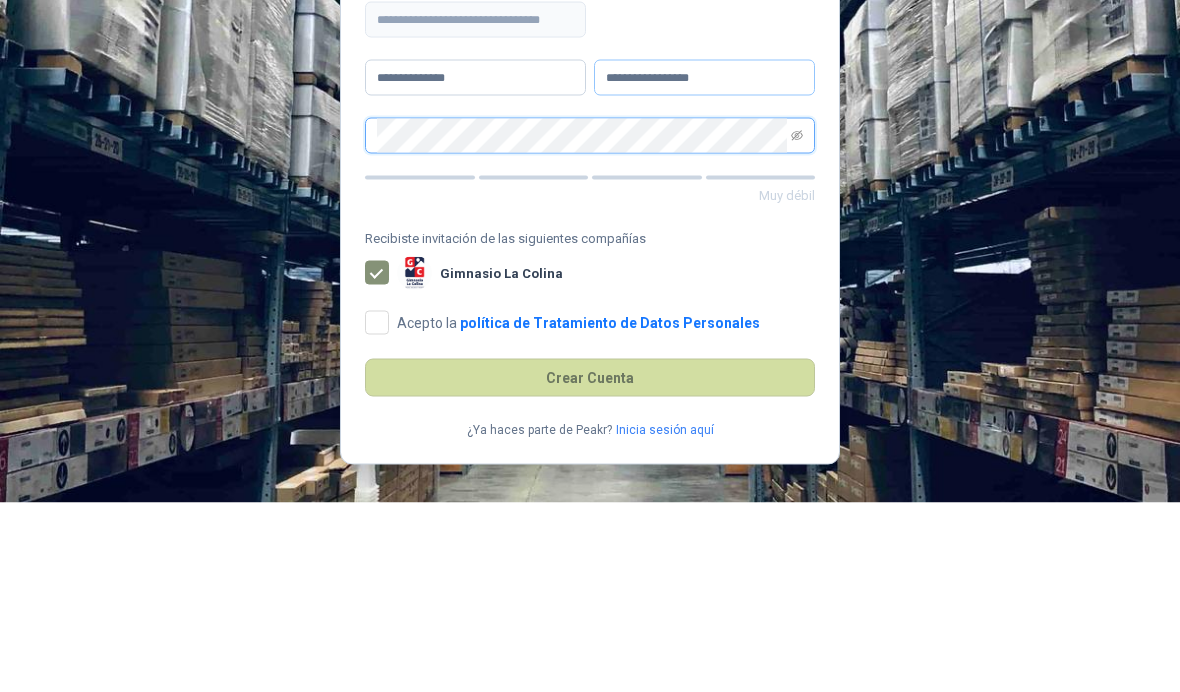 scroll, scrollTop: 71, scrollLeft: 0, axis: vertical 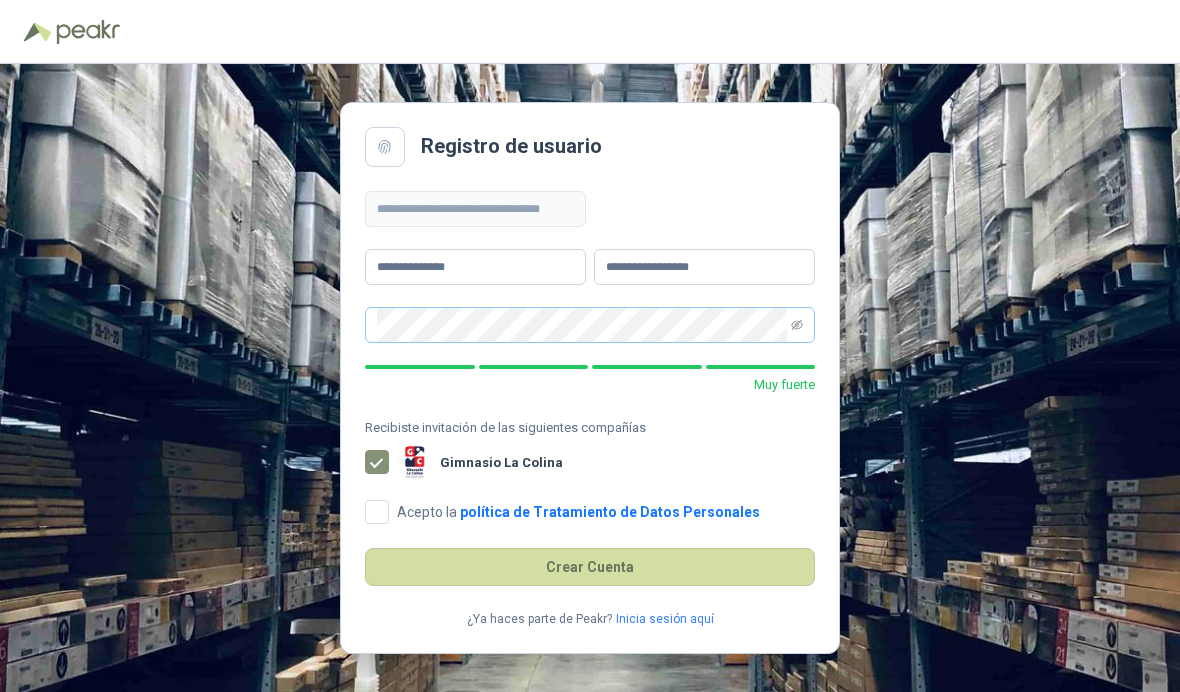 click at bounding box center (797, 325) 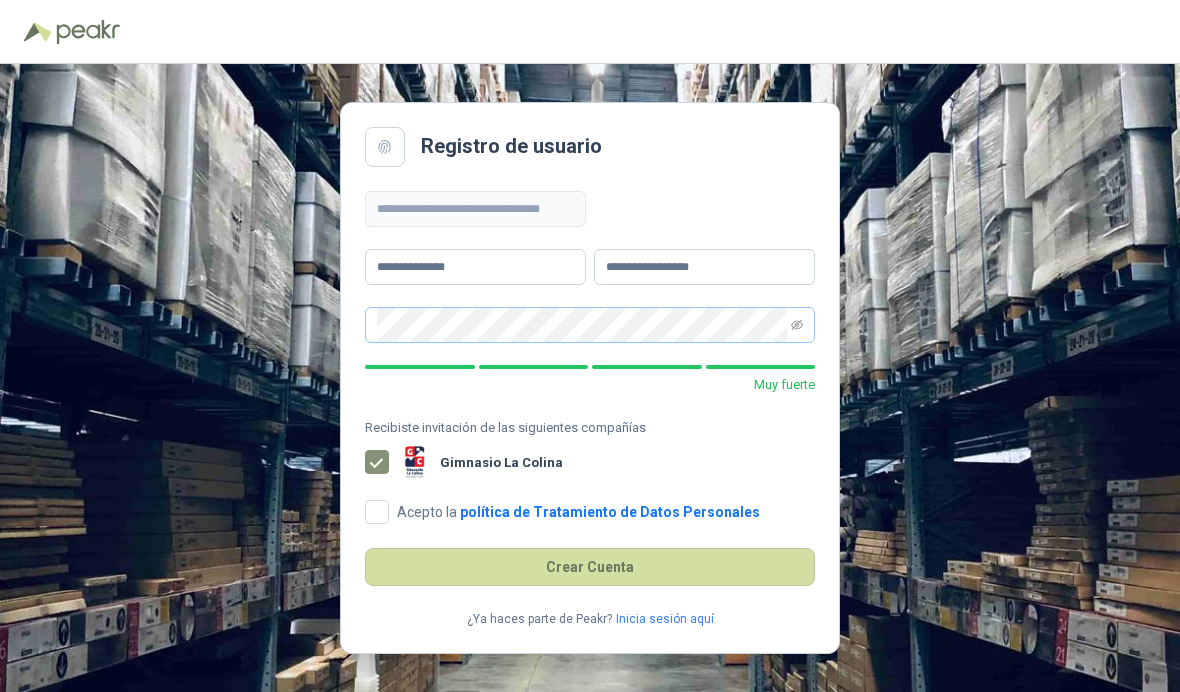 click at bounding box center (590, 325) 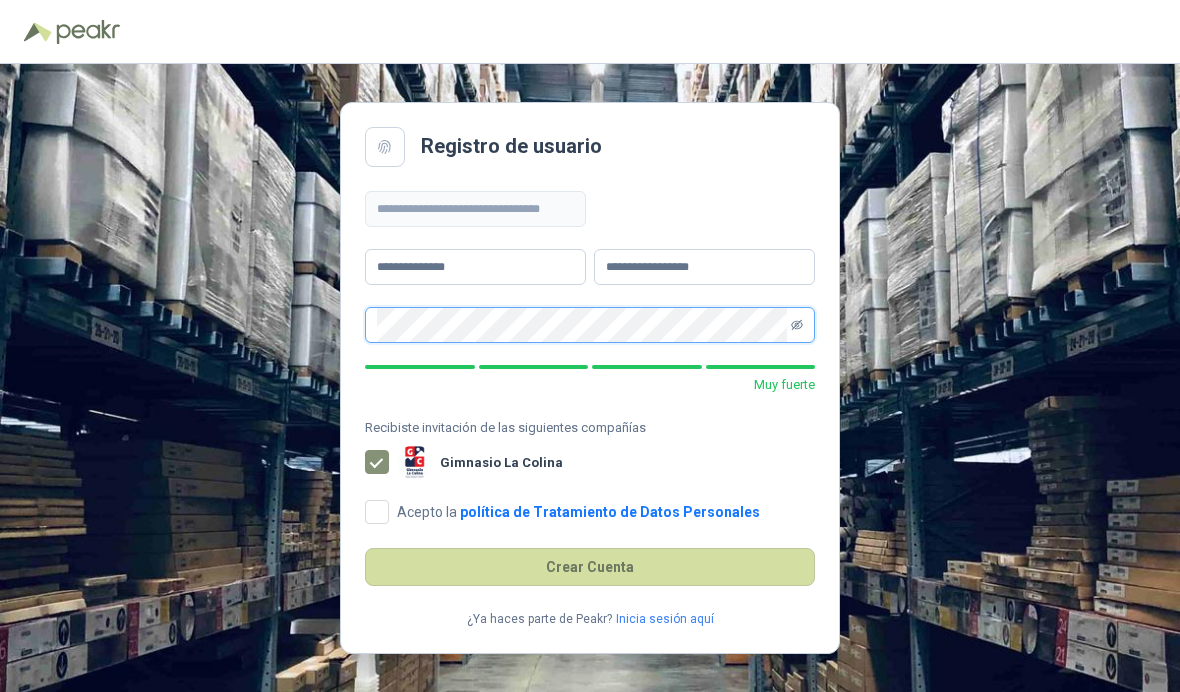 click 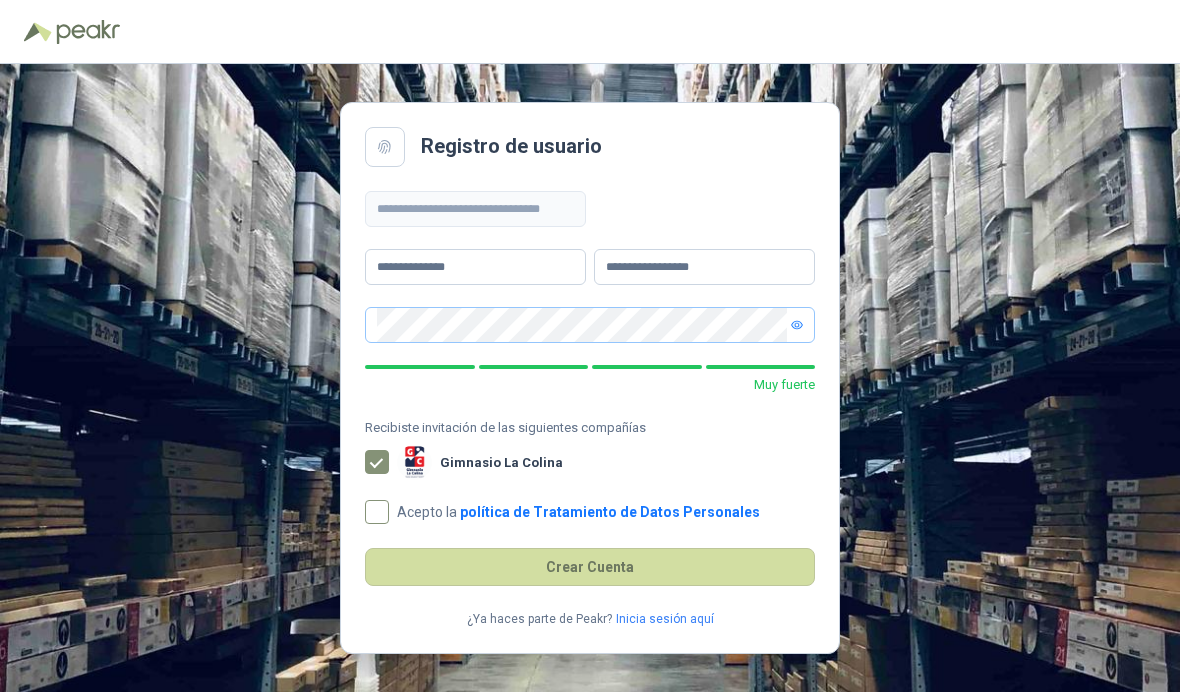 click on "Acepto la política de Tratamiento de Datos Personales" at bounding box center [578, 512] 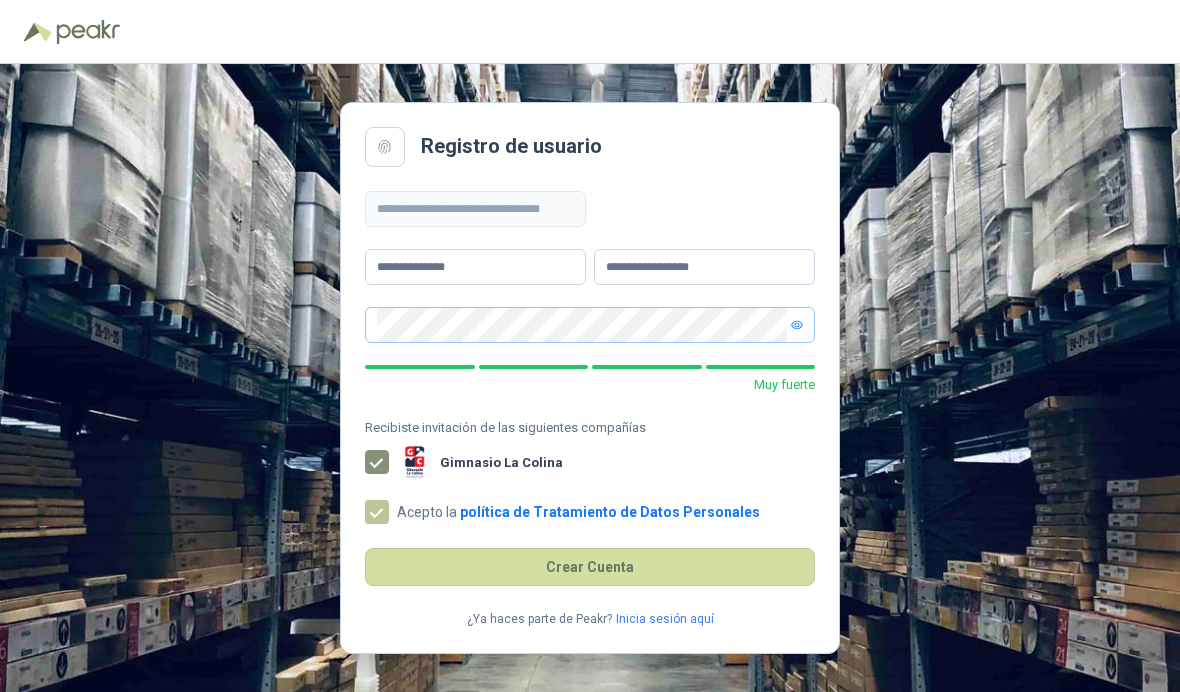 click on "Crear Cuenta" at bounding box center [590, 567] 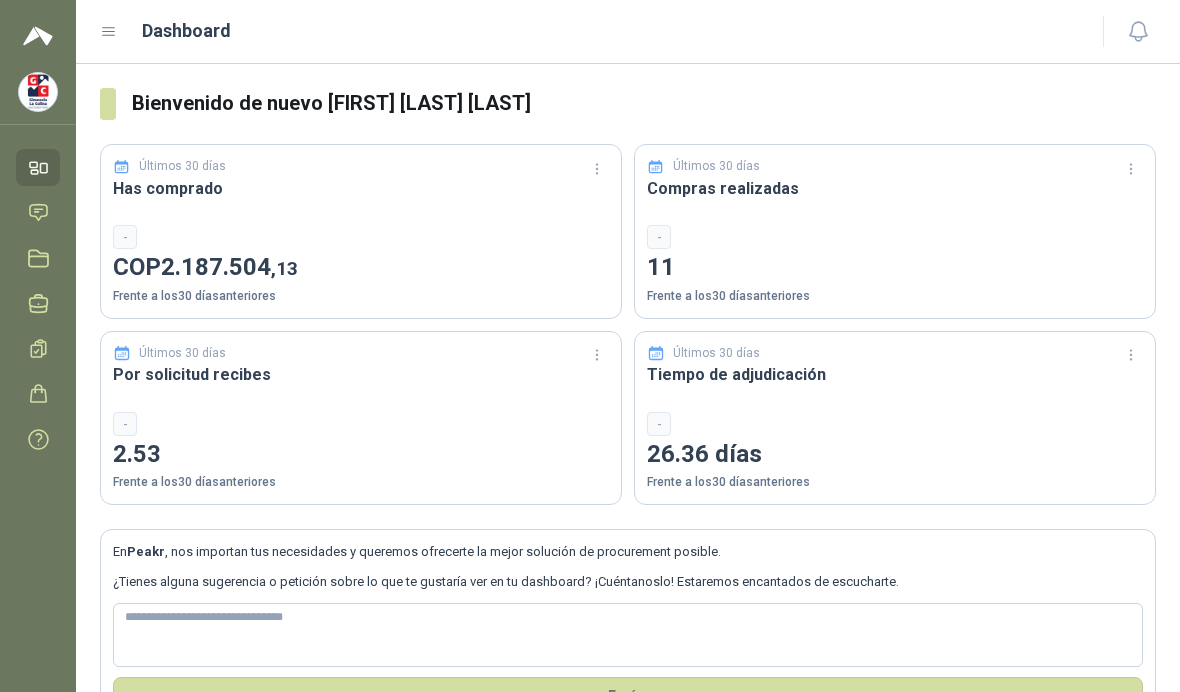 scroll, scrollTop: 0, scrollLeft: 0, axis: both 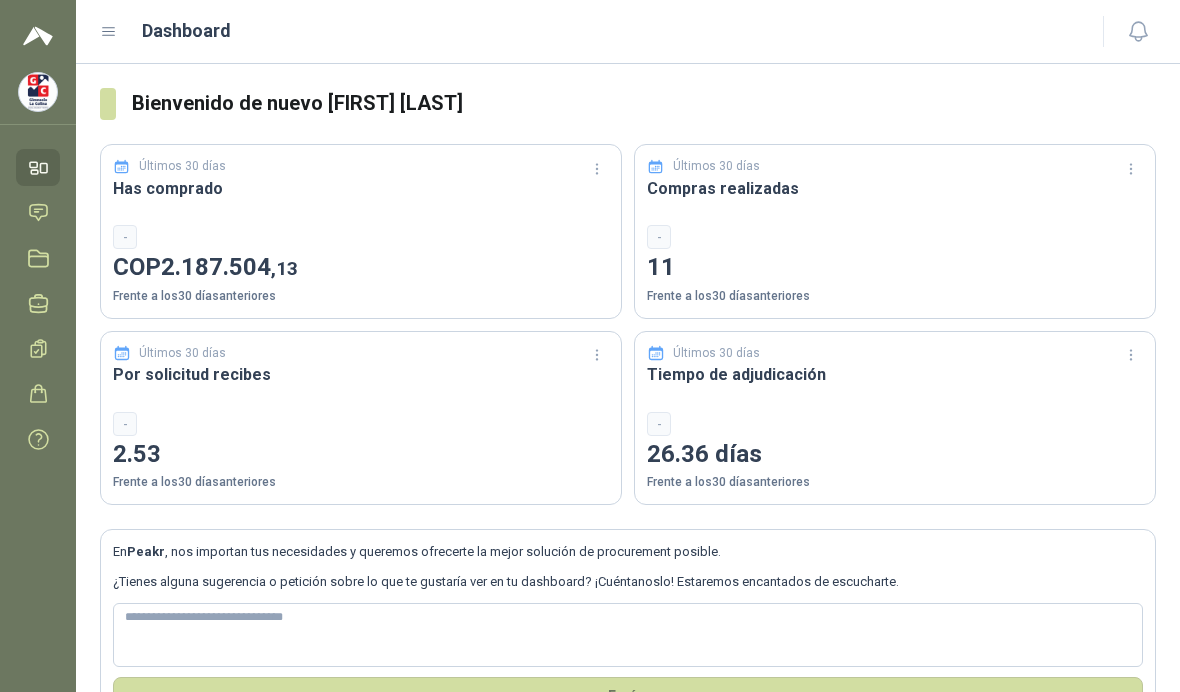 click 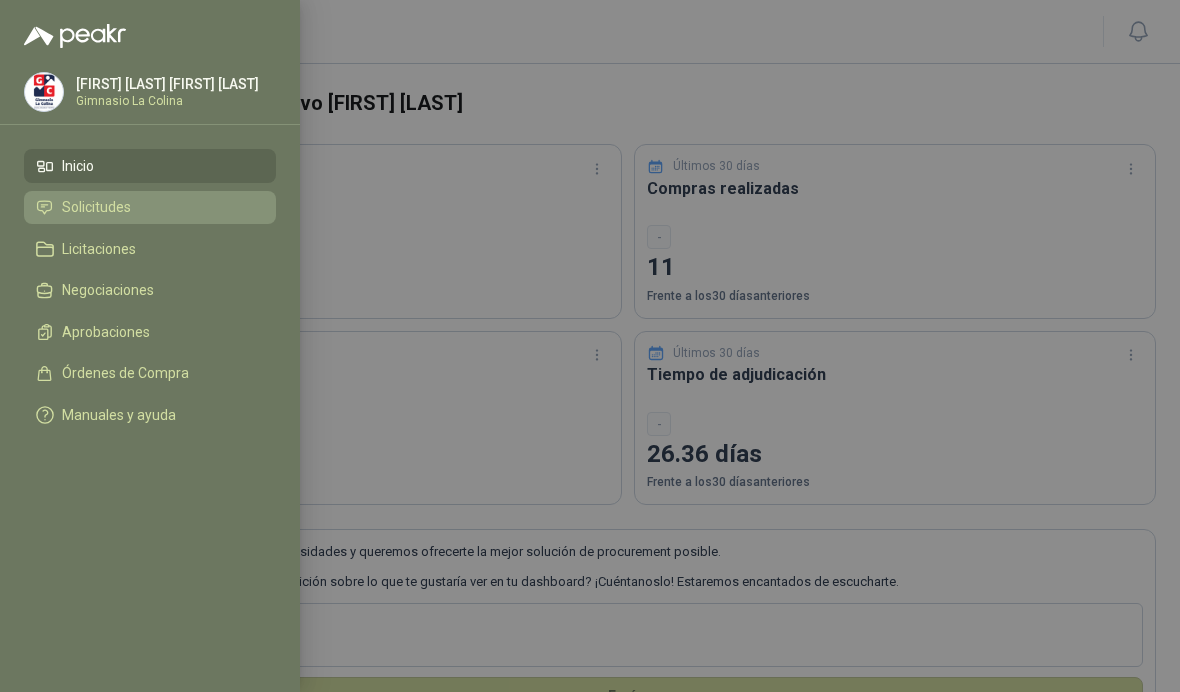 click on "Solicitudes" at bounding box center [150, 208] 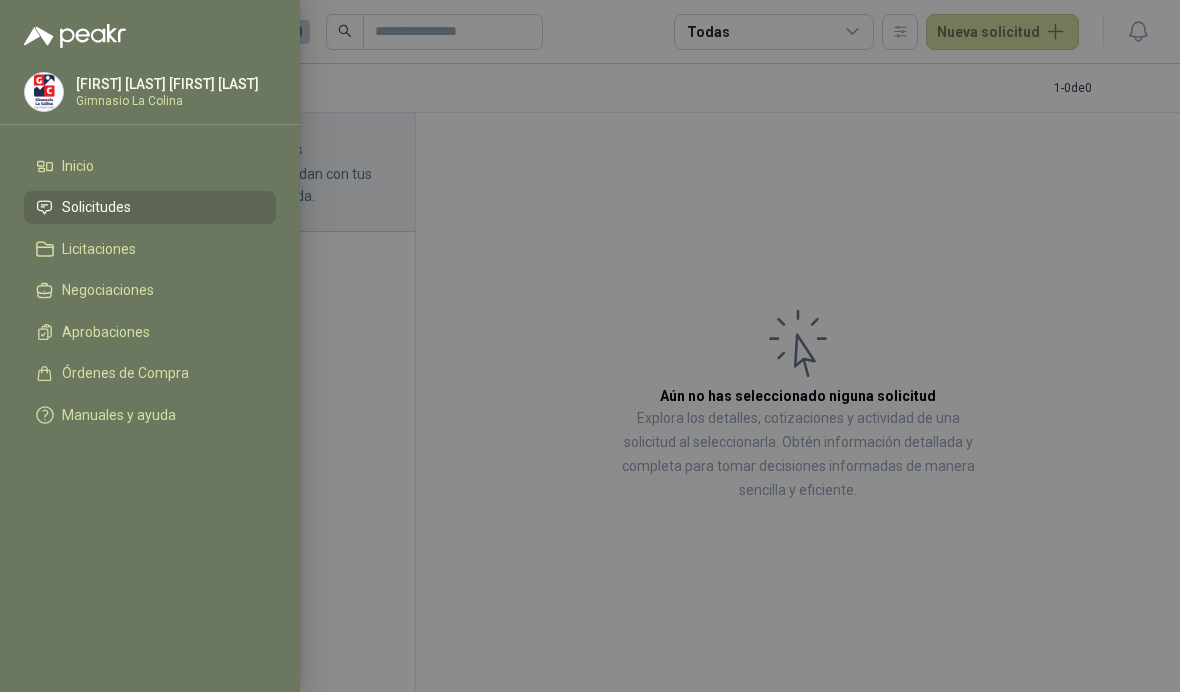 click at bounding box center [590, 346] 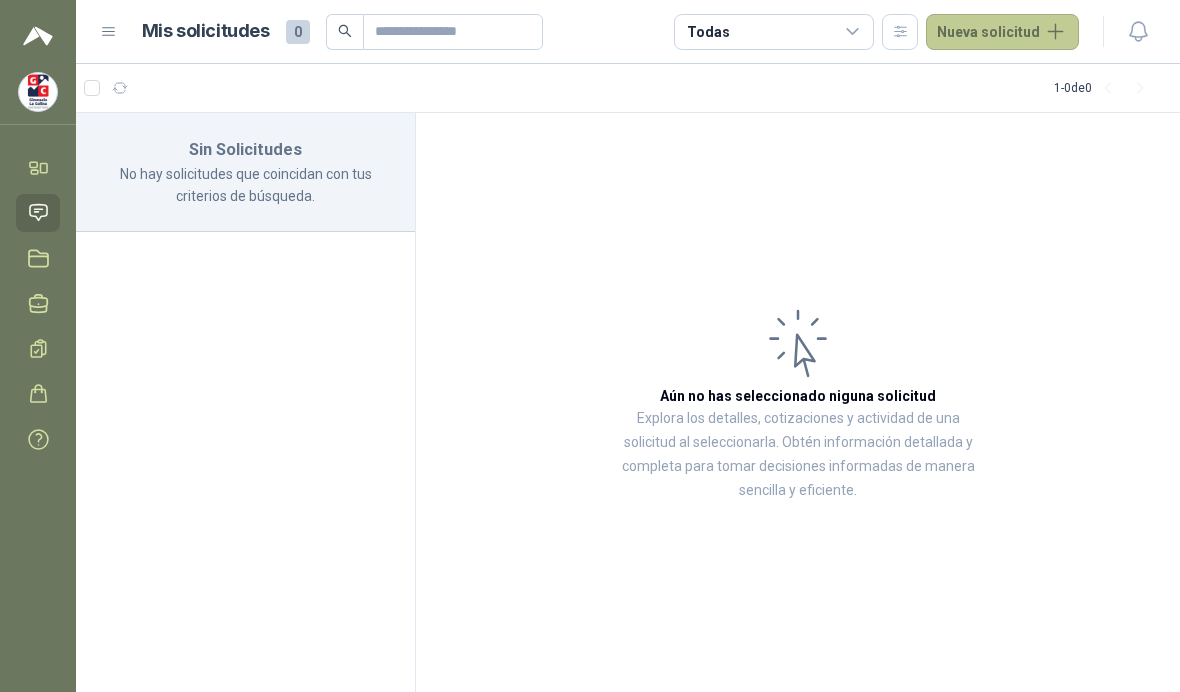 click on "Nueva solicitud" at bounding box center (1002, 32) 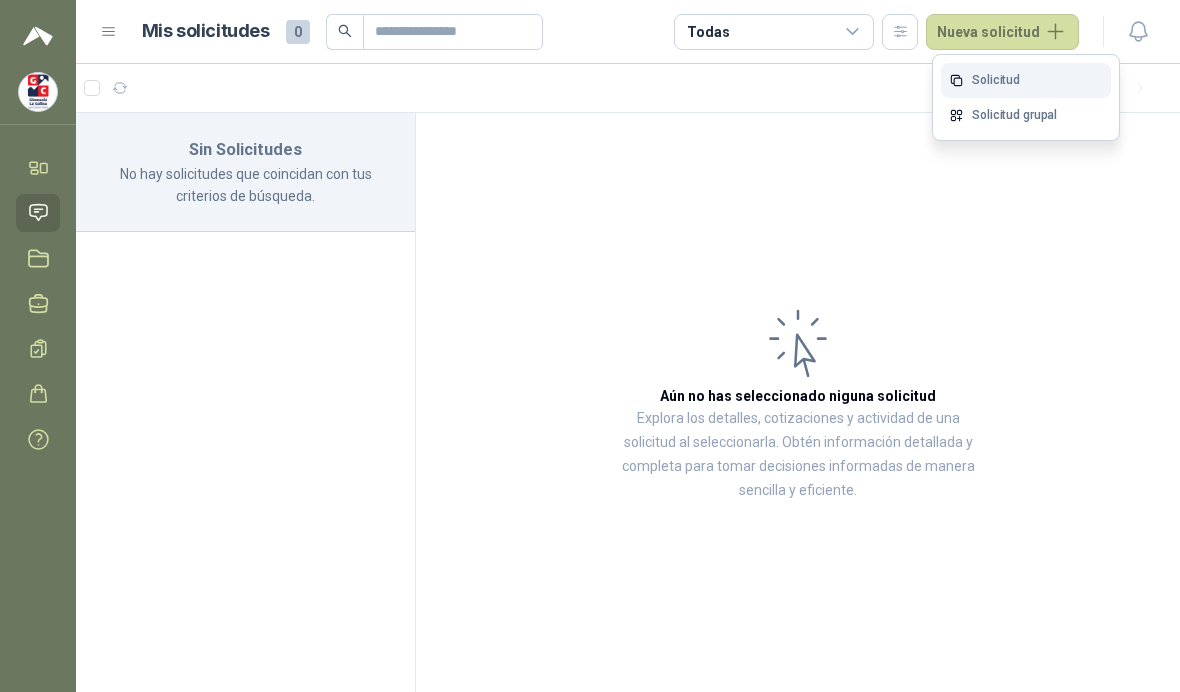click on "Solicitud" at bounding box center [1026, 80] 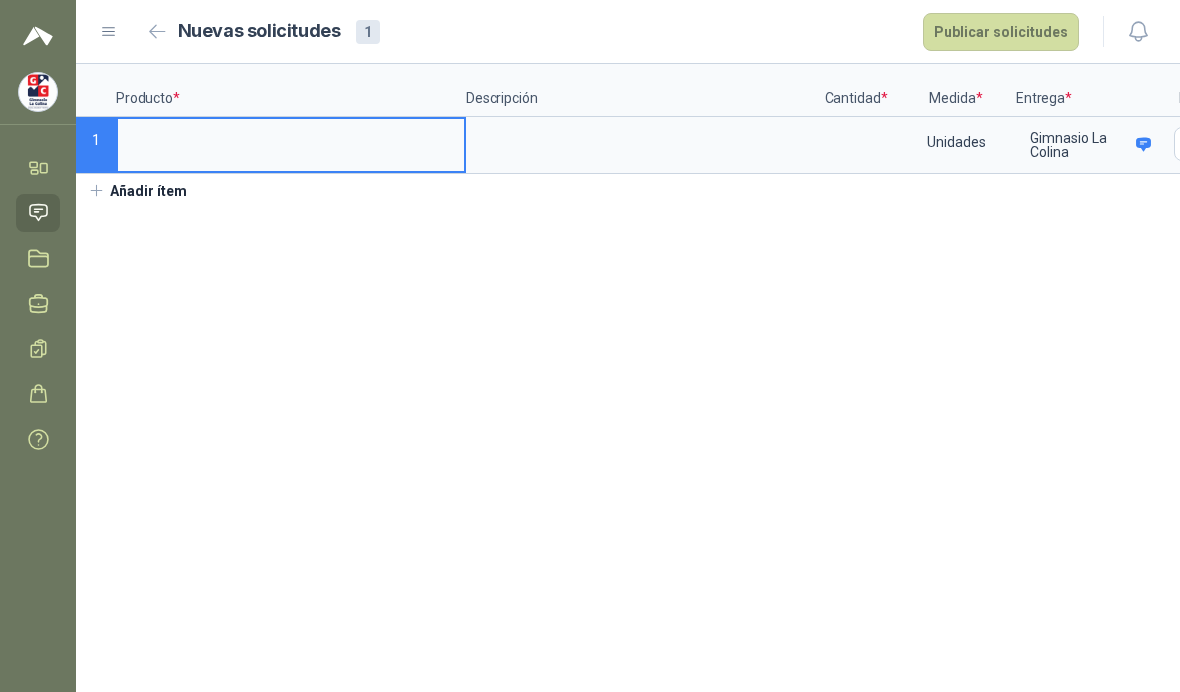 type 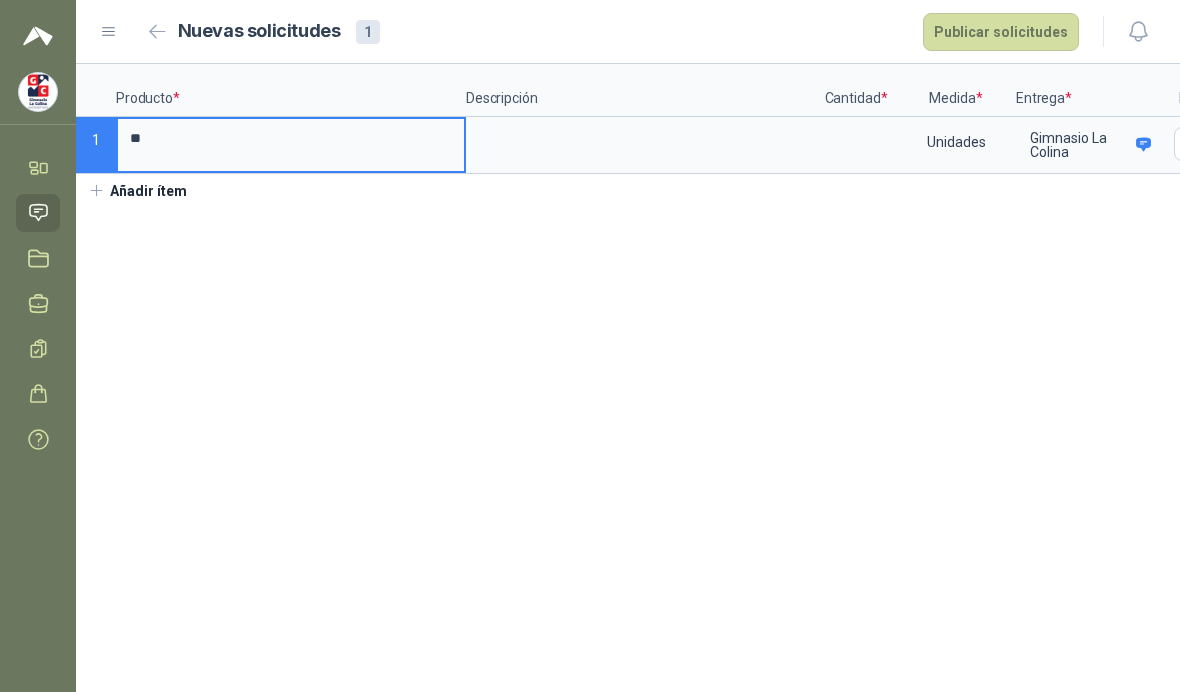 type on "*" 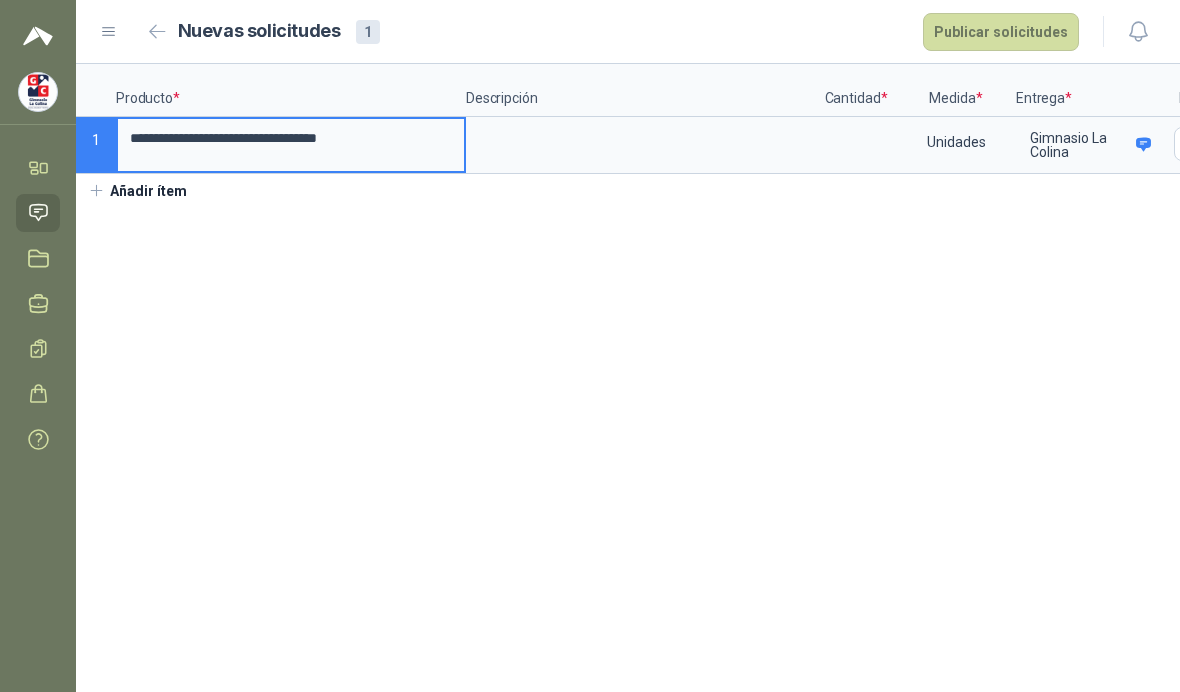 type on "**********" 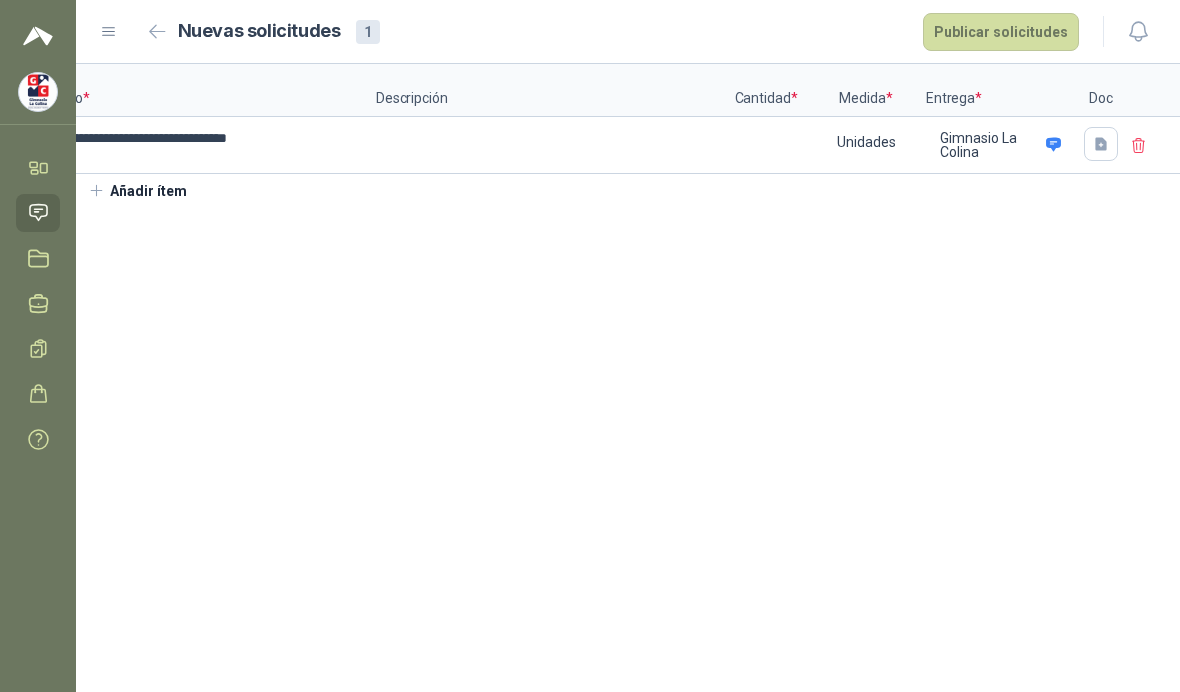 scroll, scrollTop: 0, scrollLeft: 89, axis: horizontal 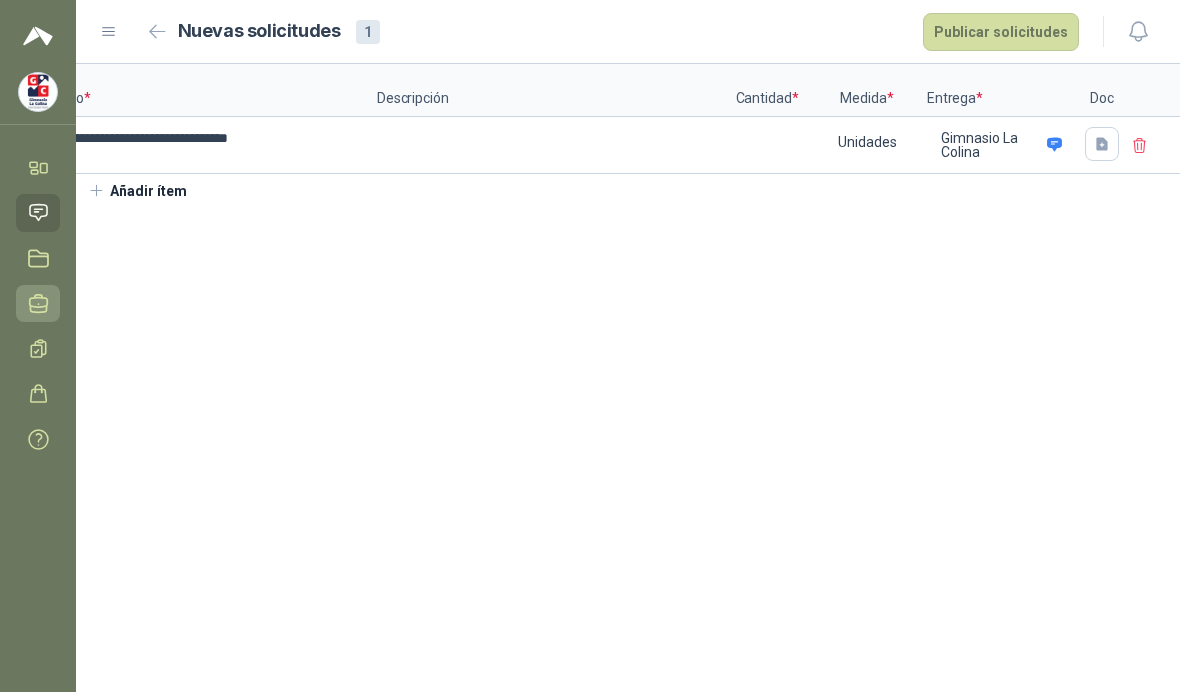 click on "Negociaciones" at bounding box center [38, 303] 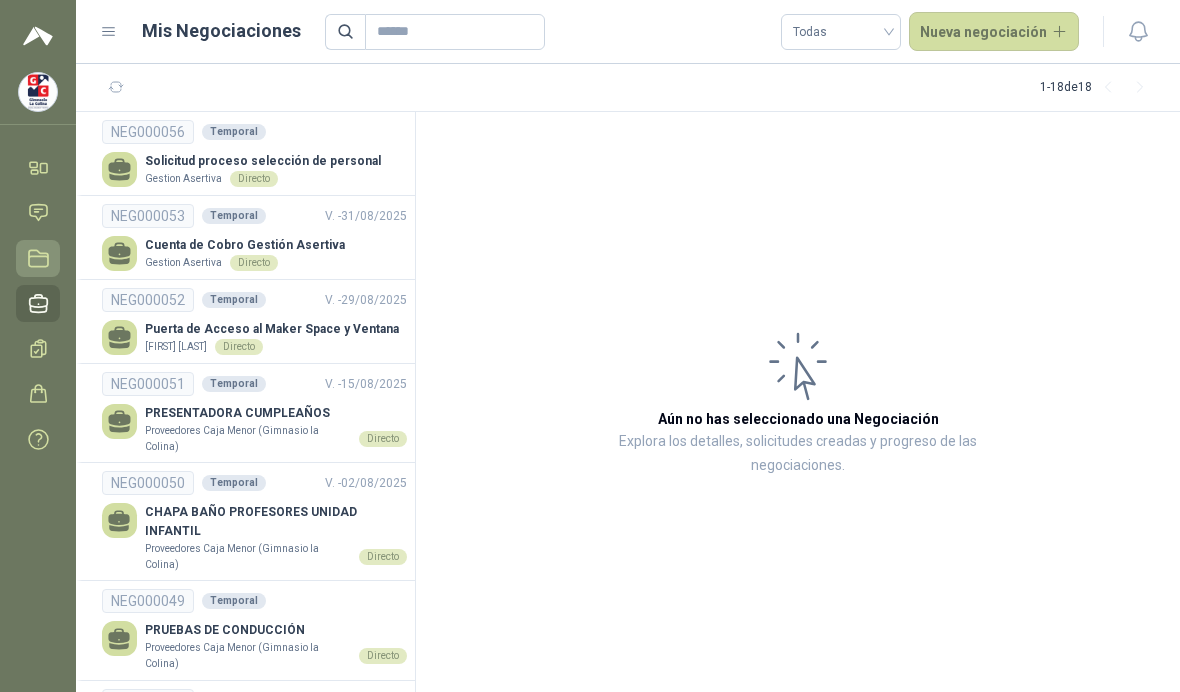 click 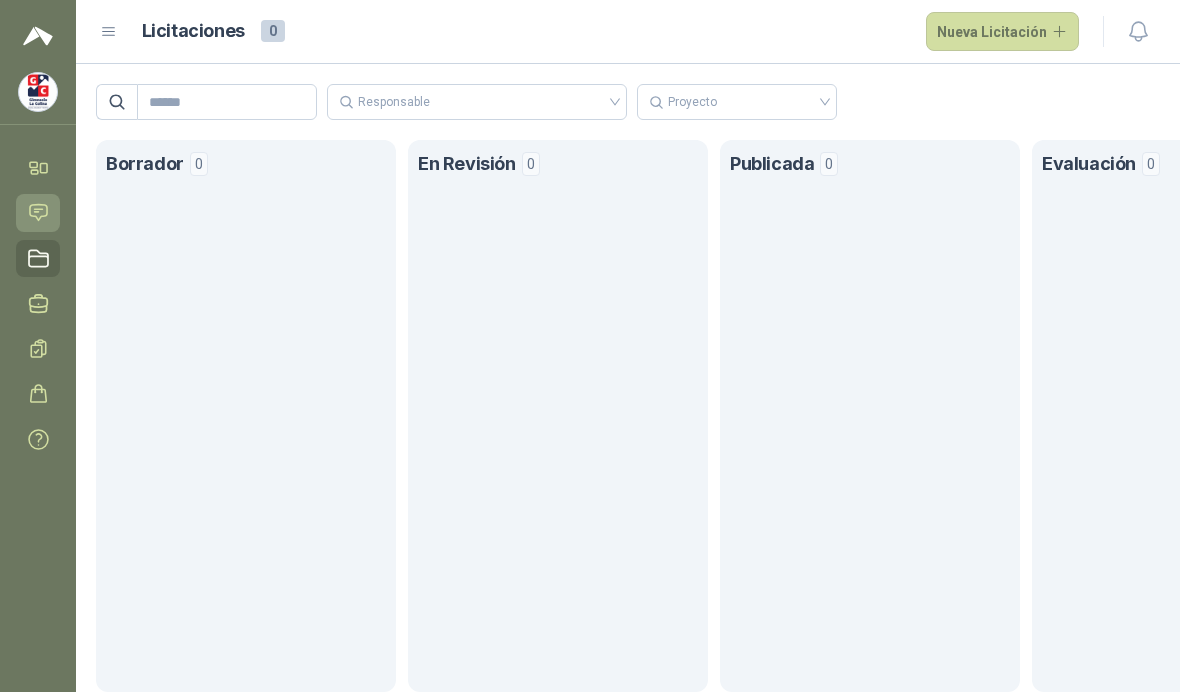 click 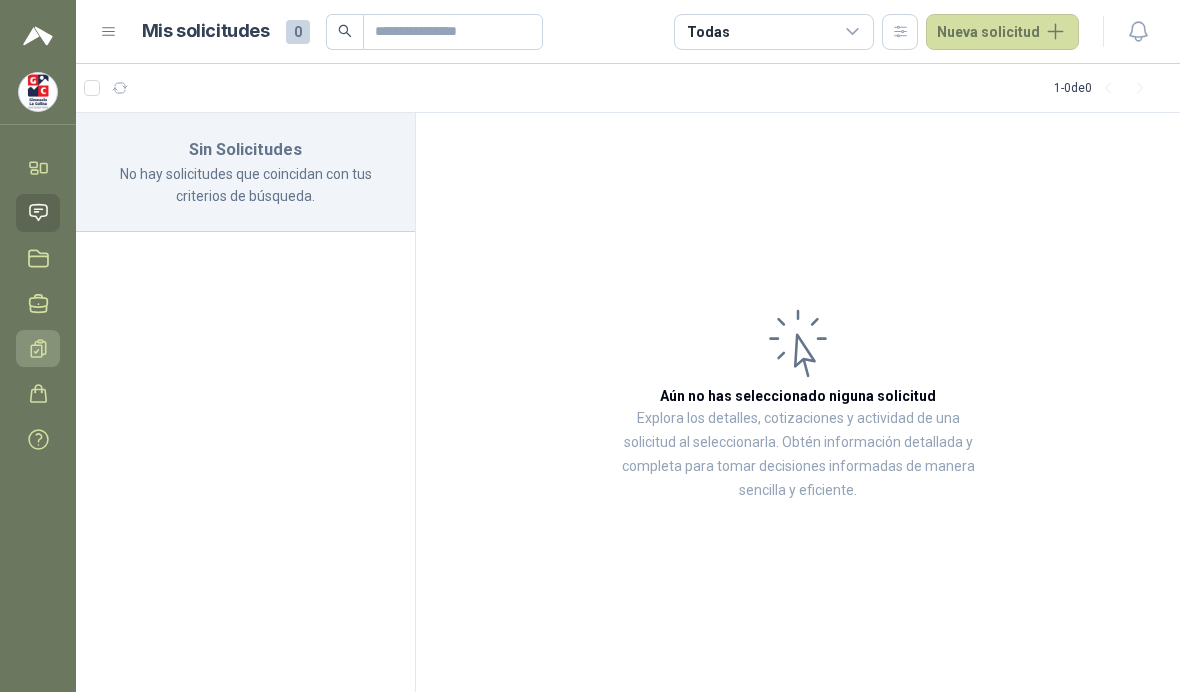 click 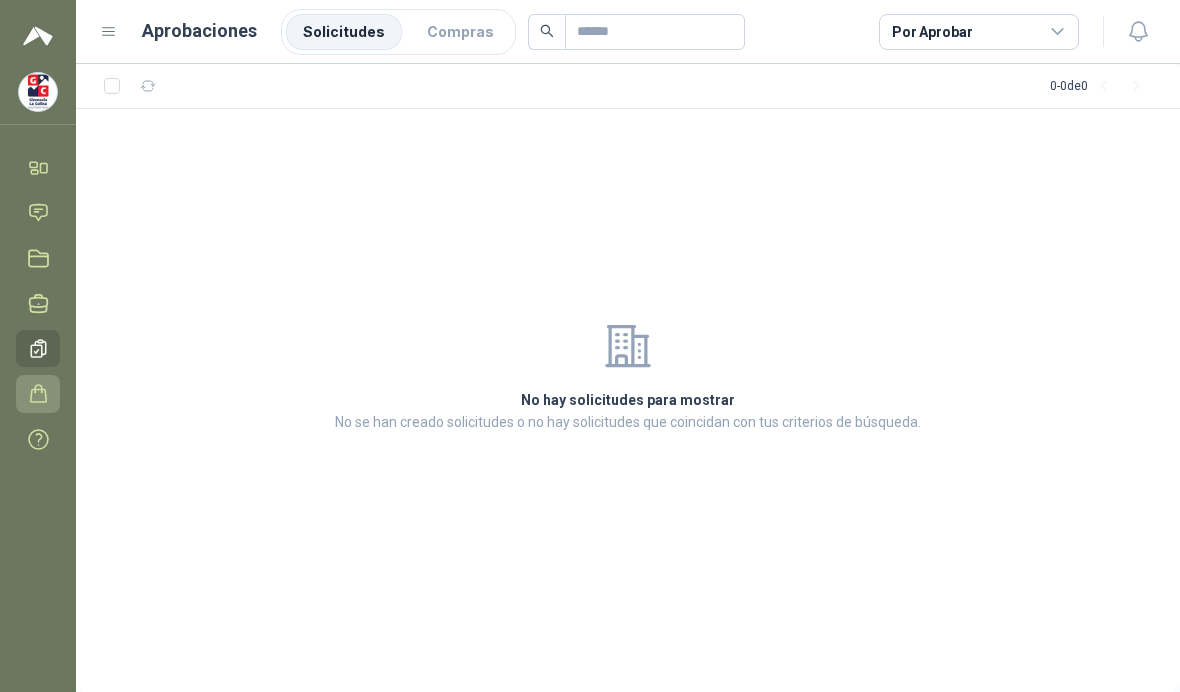click 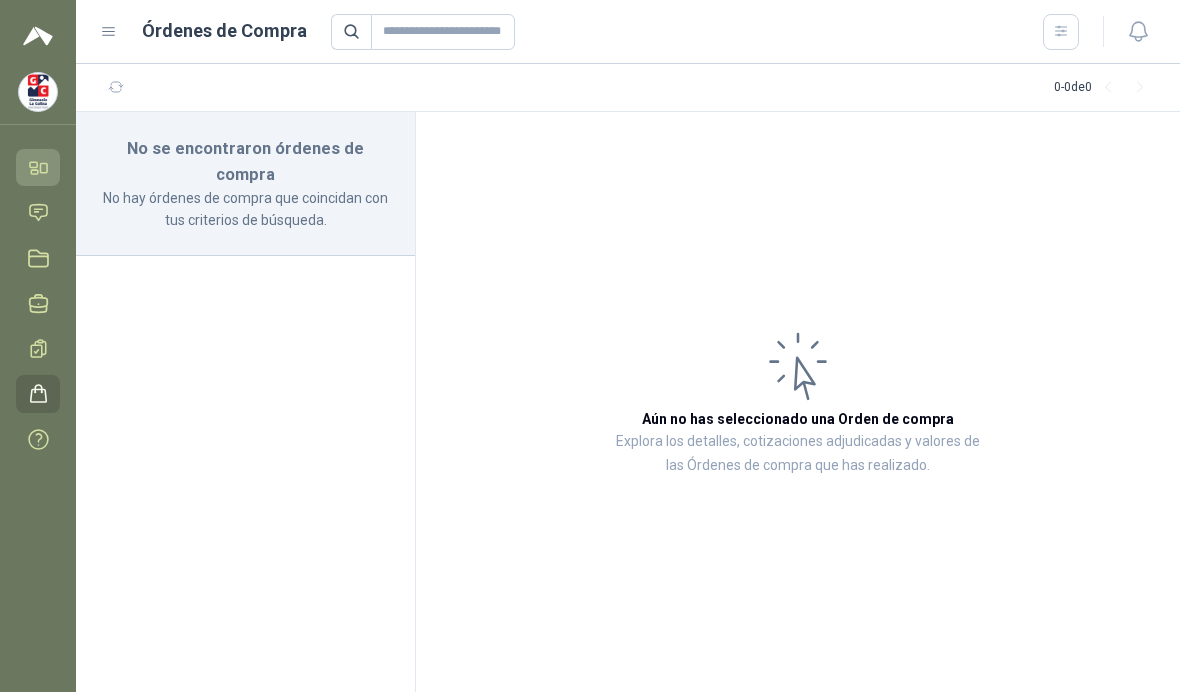 click 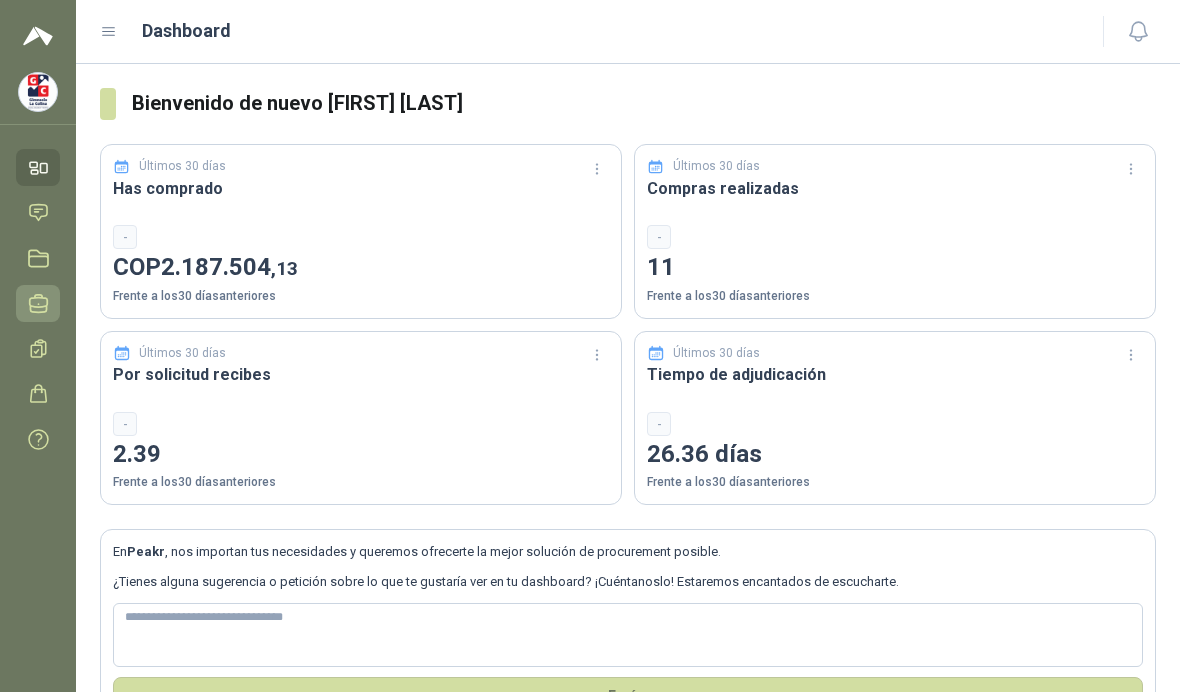 click on "Negociaciones" at bounding box center [38, 303] 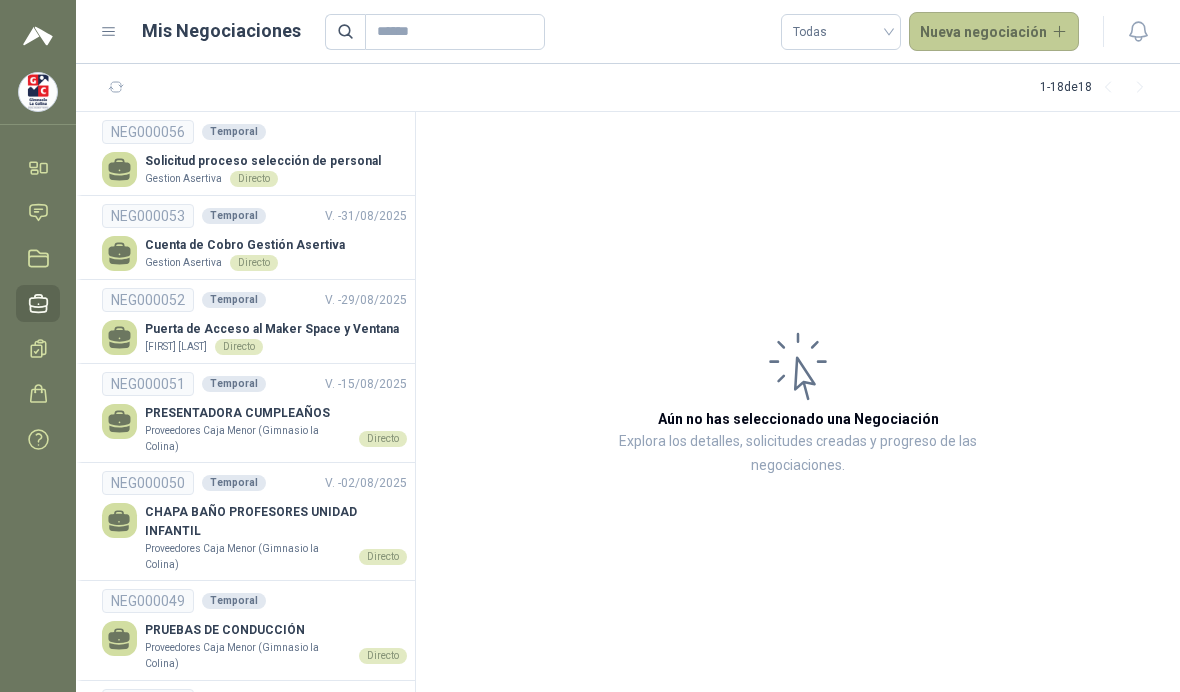 click on "Nueva negociación" at bounding box center (994, 32) 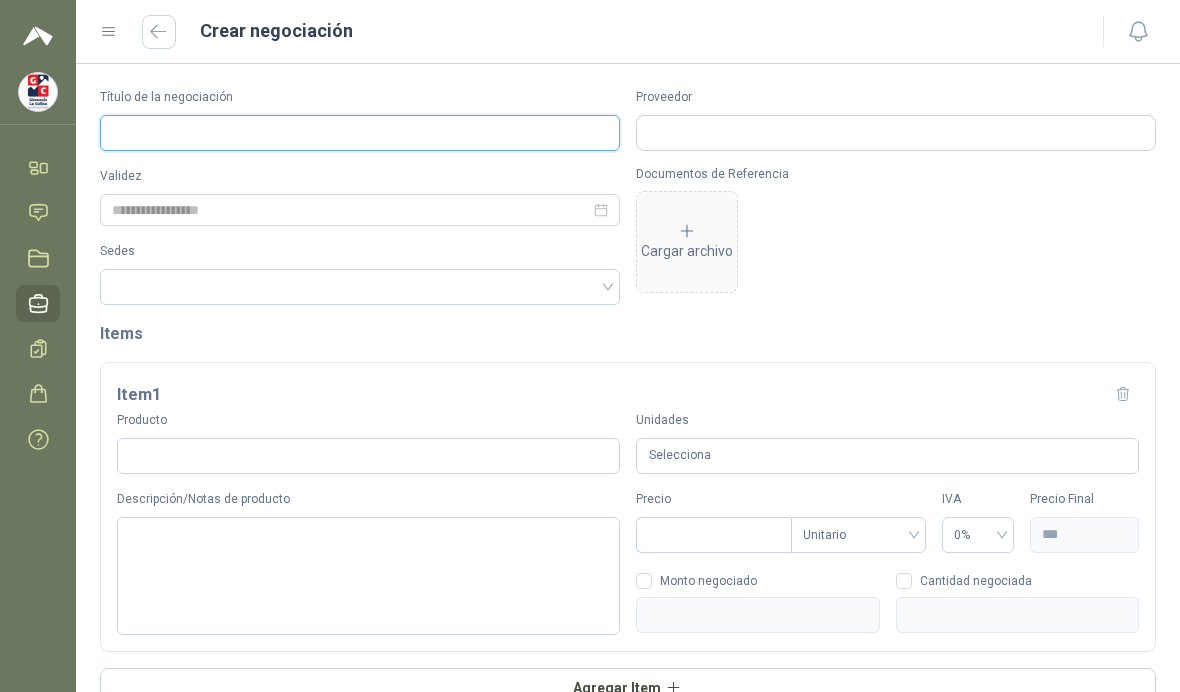 click on "Título de la negociación" at bounding box center [360, 133] 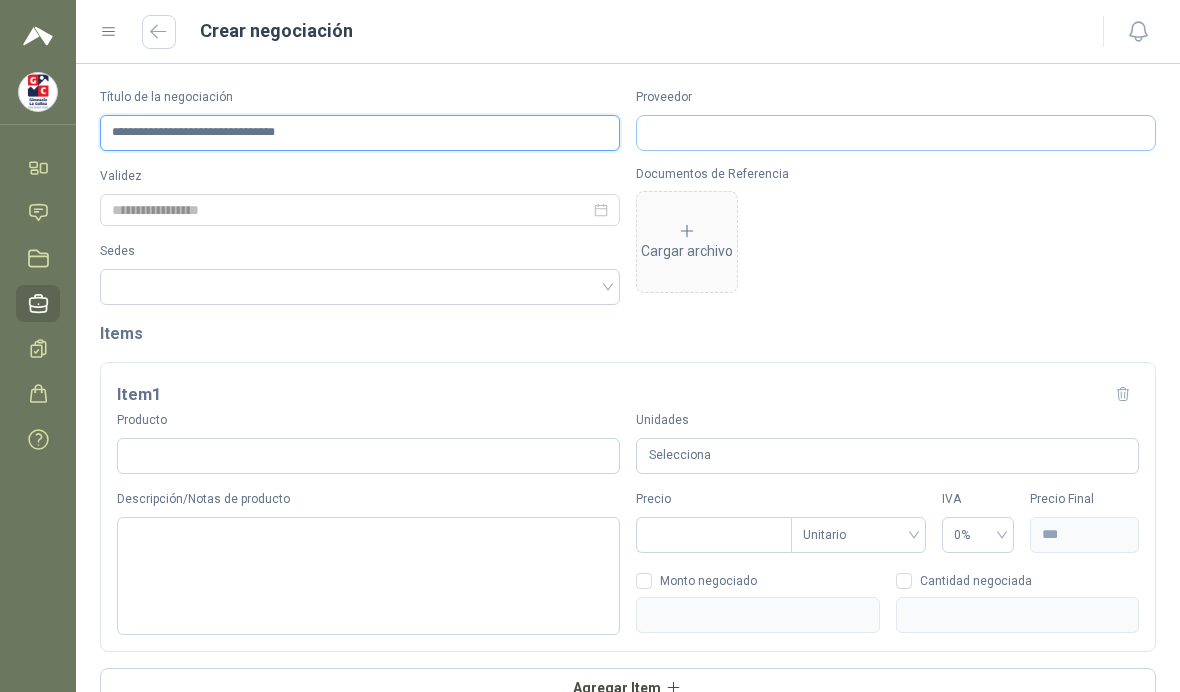 type on "**********" 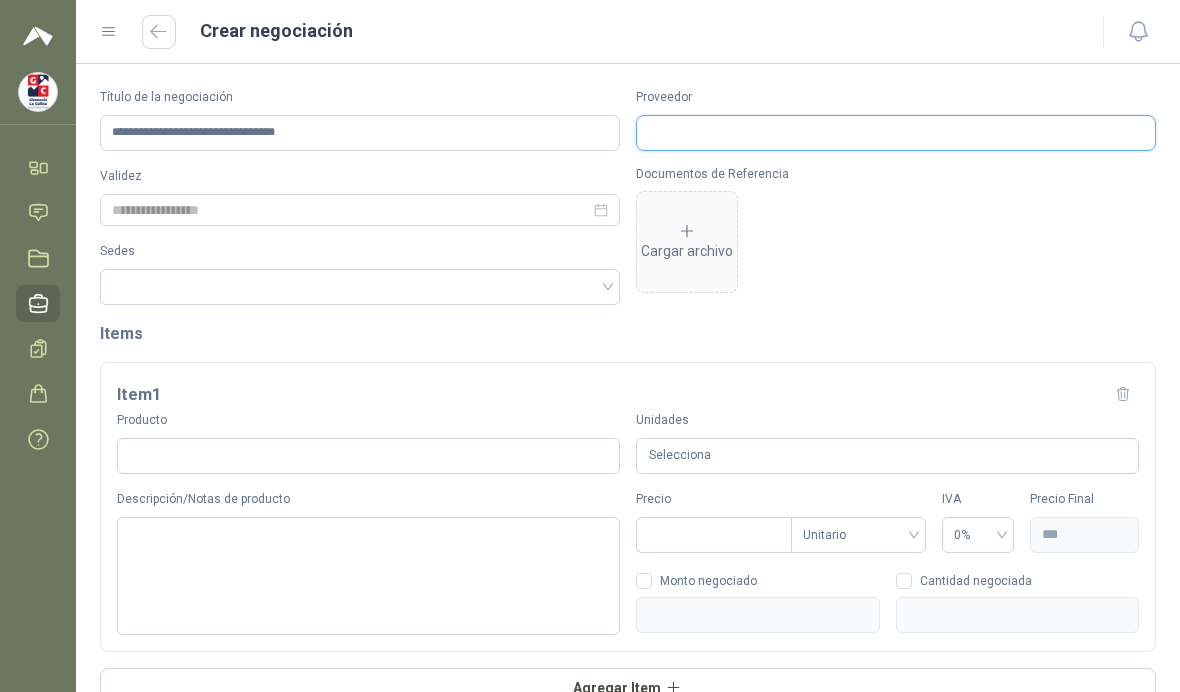 click on "Proveedor" at bounding box center [896, 133] 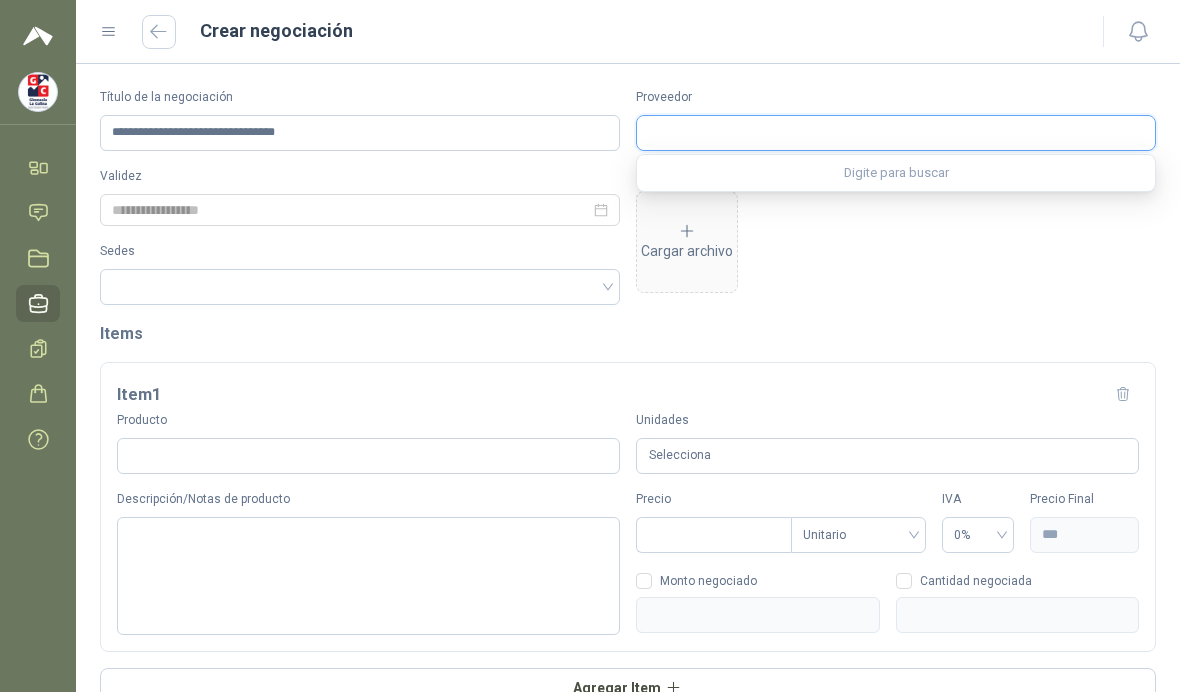 type on "*" 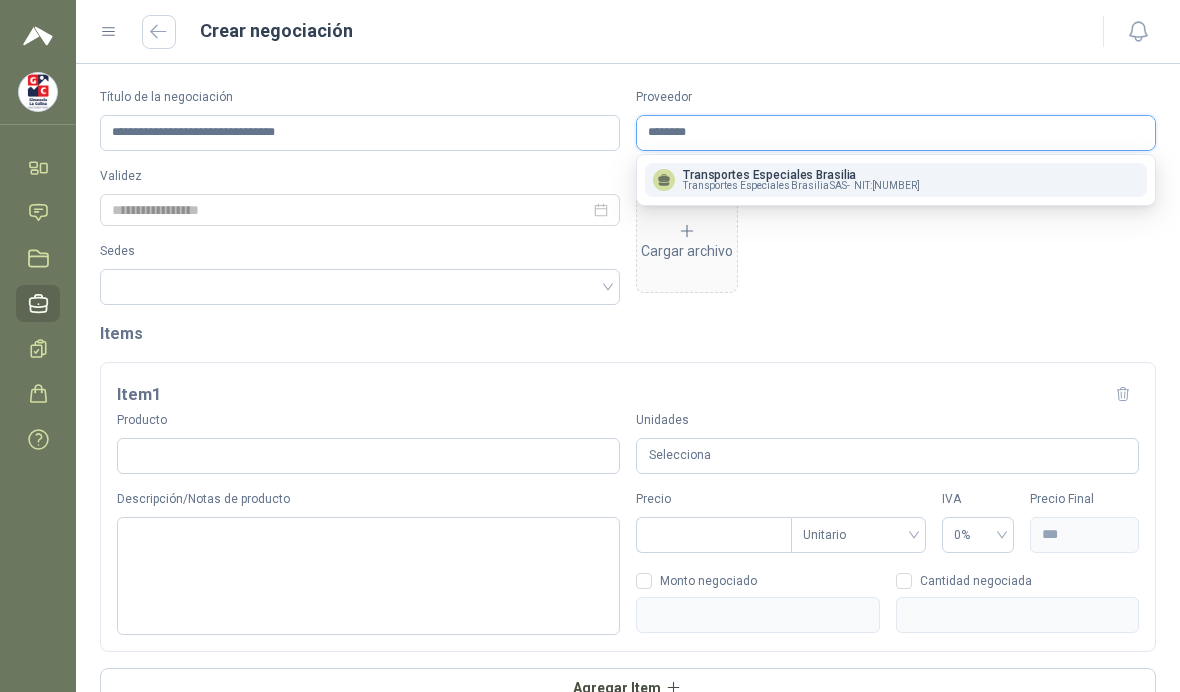scroll, scrollTop: 0, scrollLeft: 0, axis: both 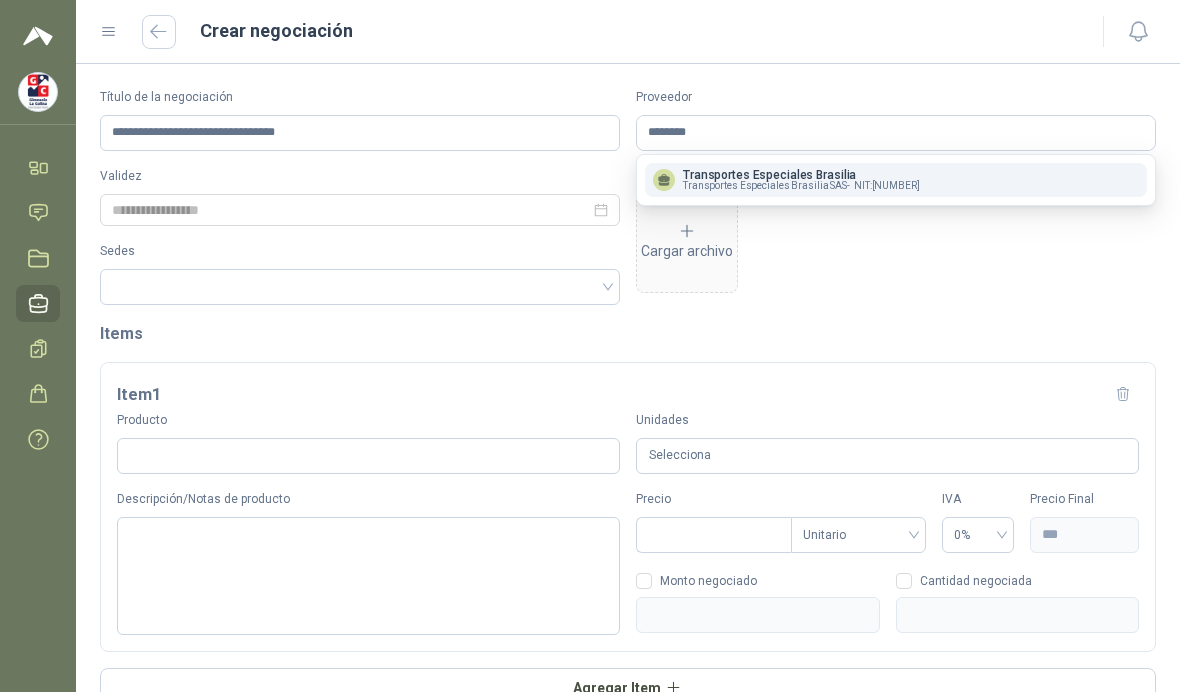click on "Transportes Especiales Brasilia Transportes Especiales Brasilia SAS  - NIT :  800135595" at bounding box center (896, 180) 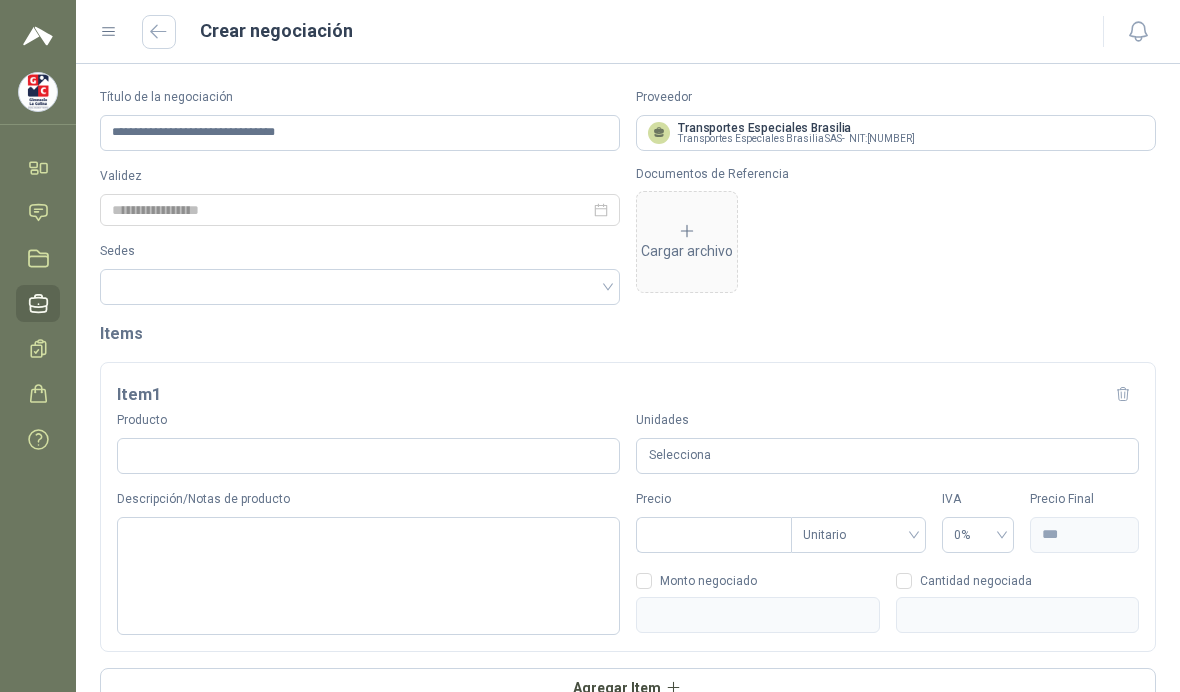 scroll, scrollTop: 0, scrollLeft: 0, axis: both 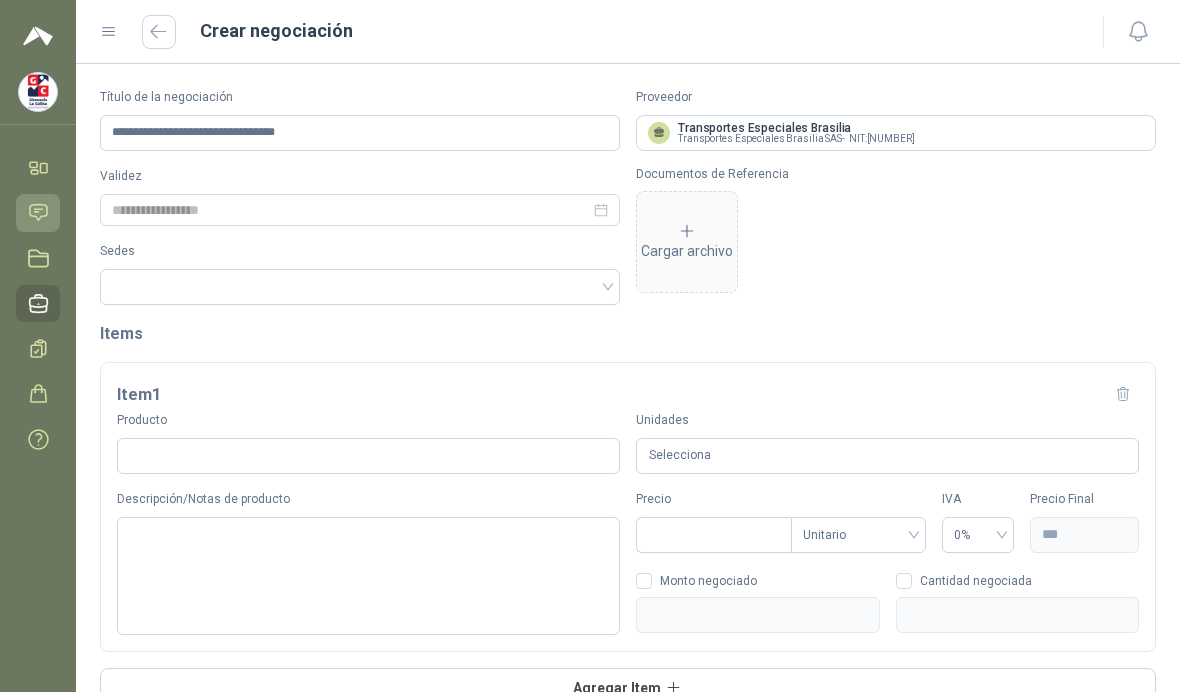click 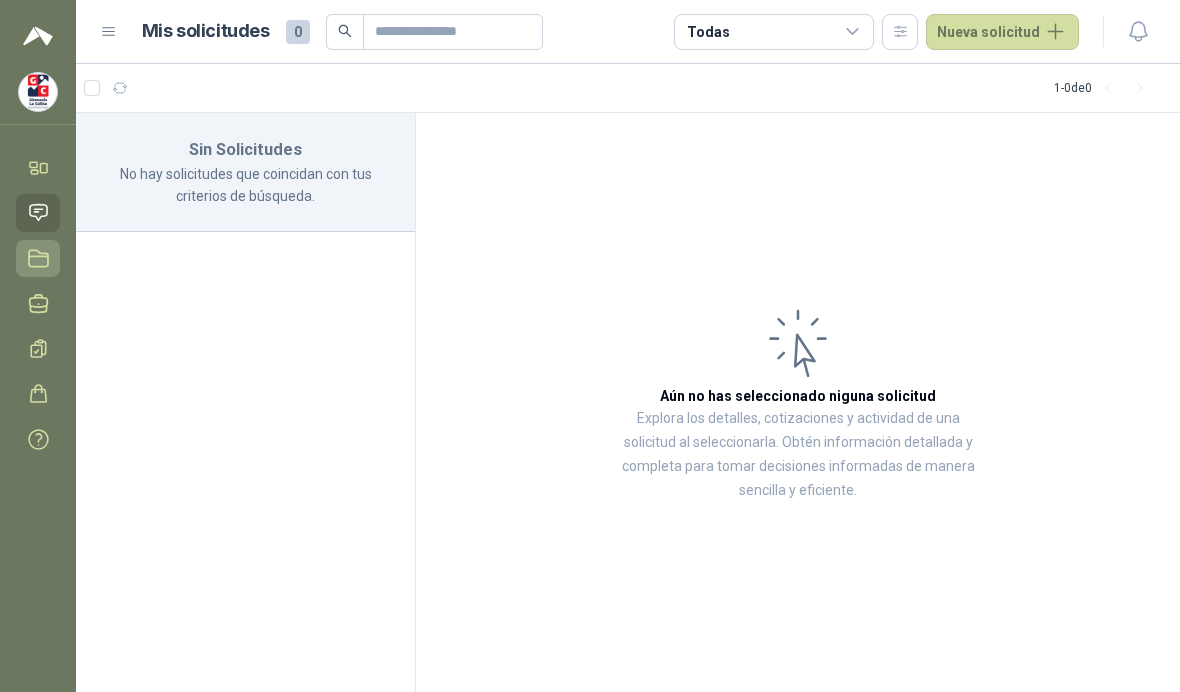 click on "Licitaciones" at bounding box center (38, 258) 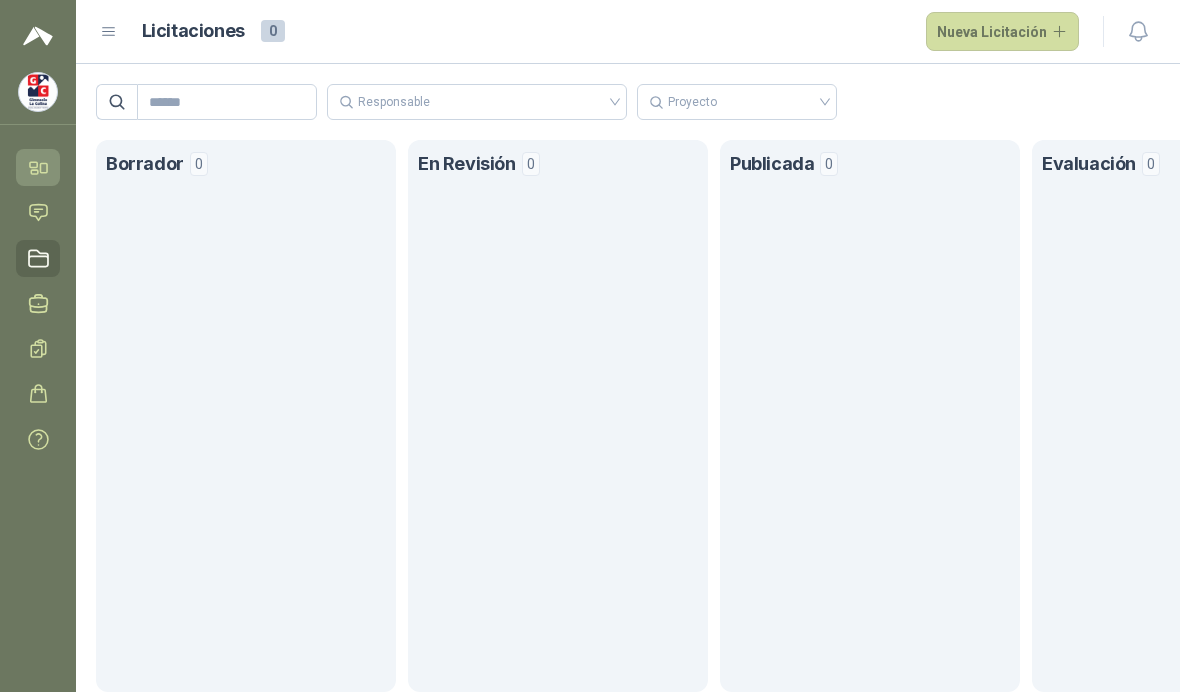 click 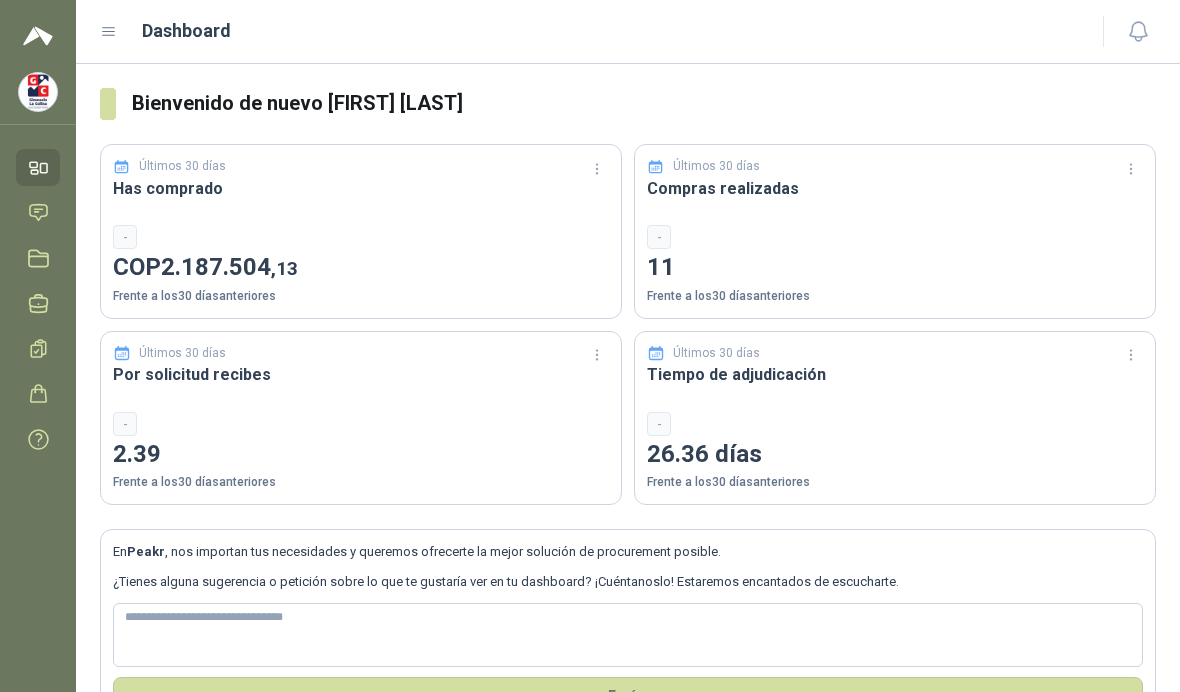 type 